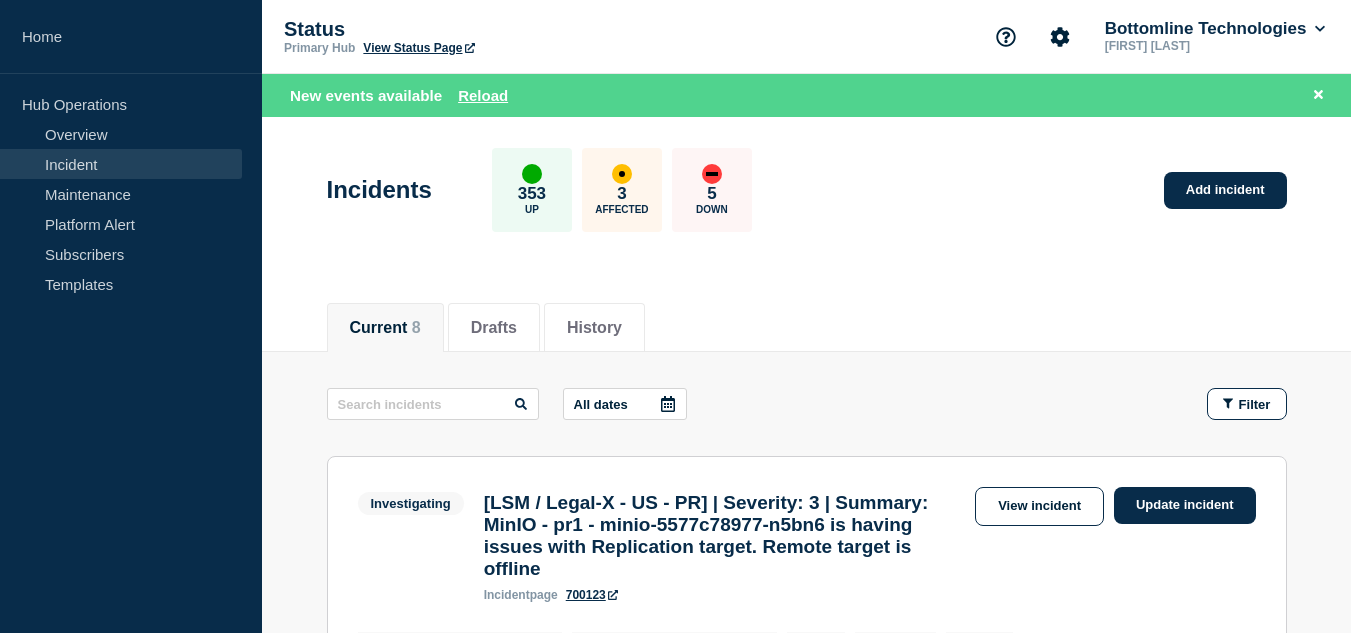 scroll, scrollTop: 0, scrollLeft: 0, axis: both 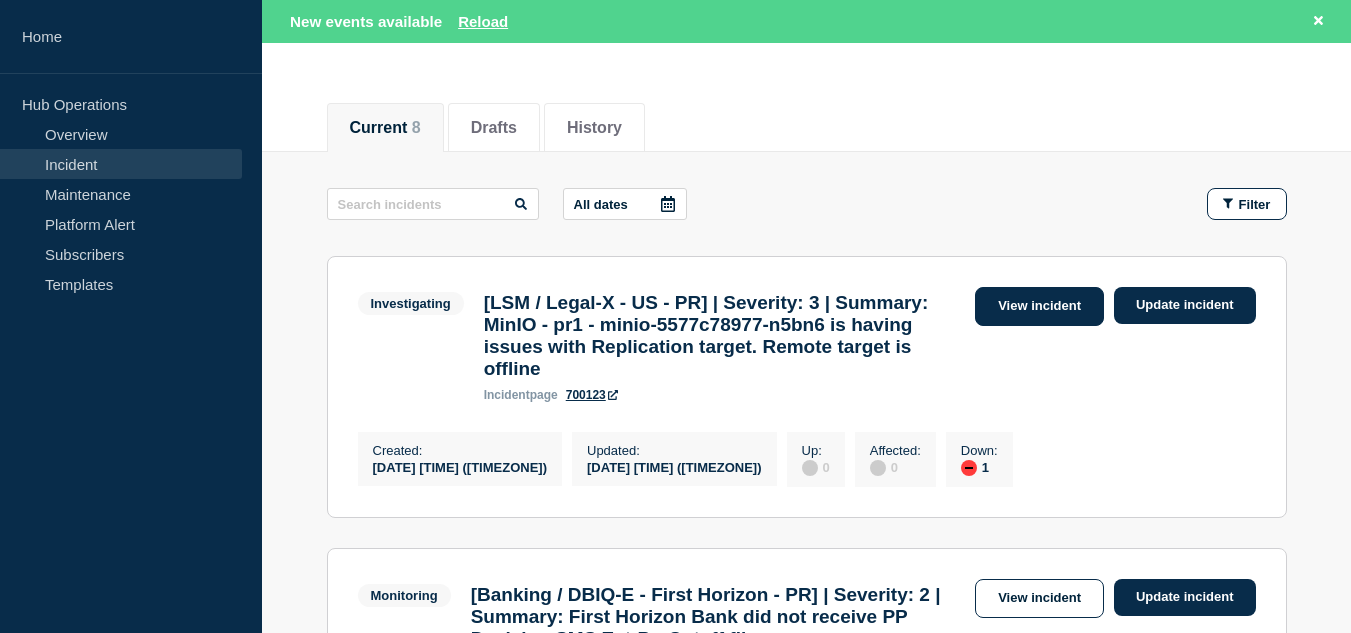 click on "View incident" at bounding box center (1039, 306) 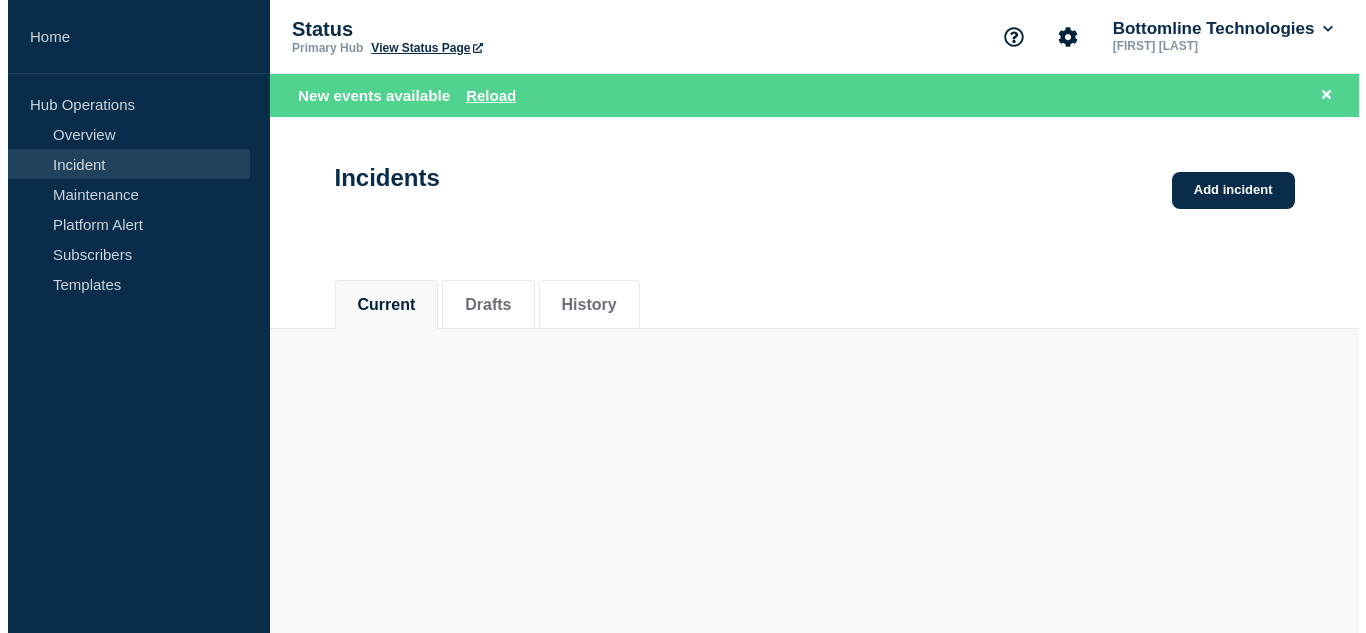 scroll, scrollTop: 0, scrollLeft: 0, axis: both 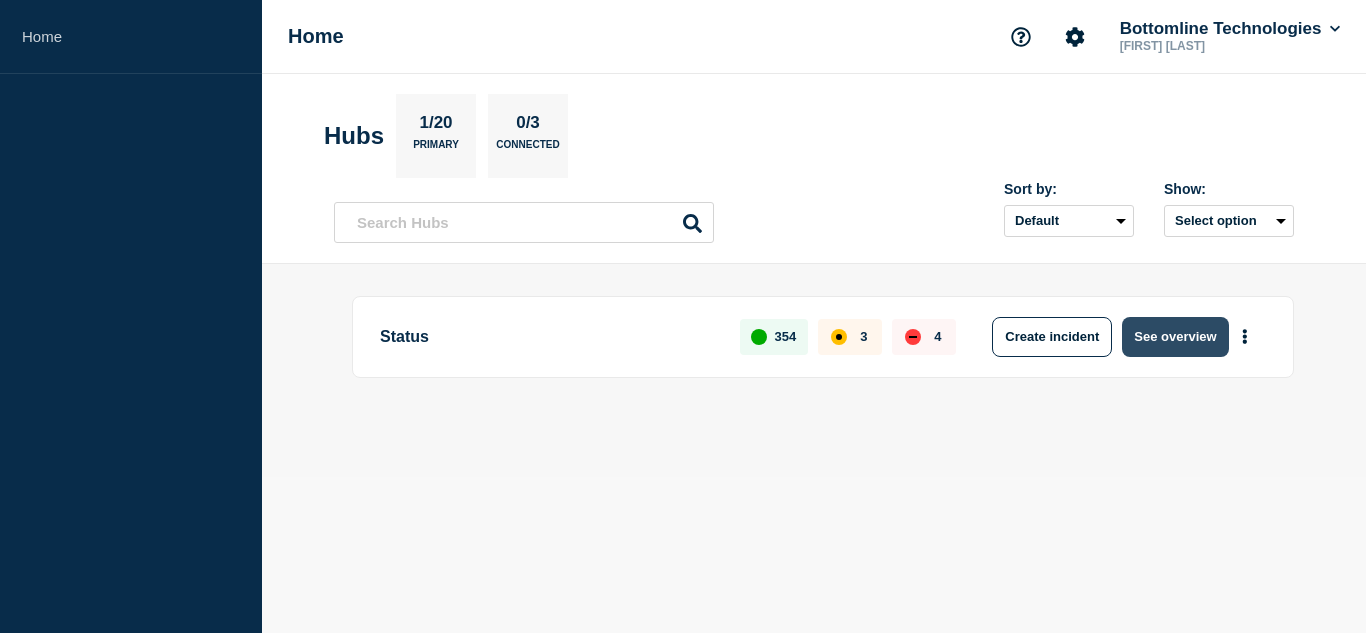 click on "See overview" at bounding box center [1175, 337] 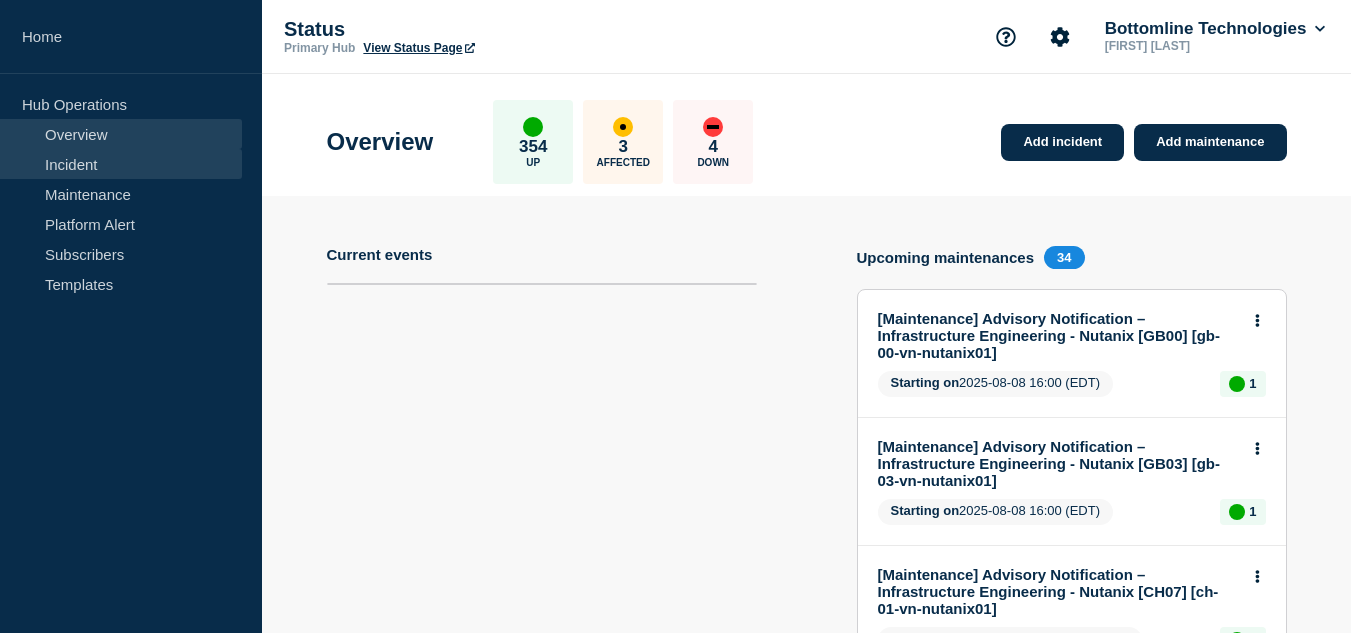 click on "Incident" at bounding box center (121, 164) 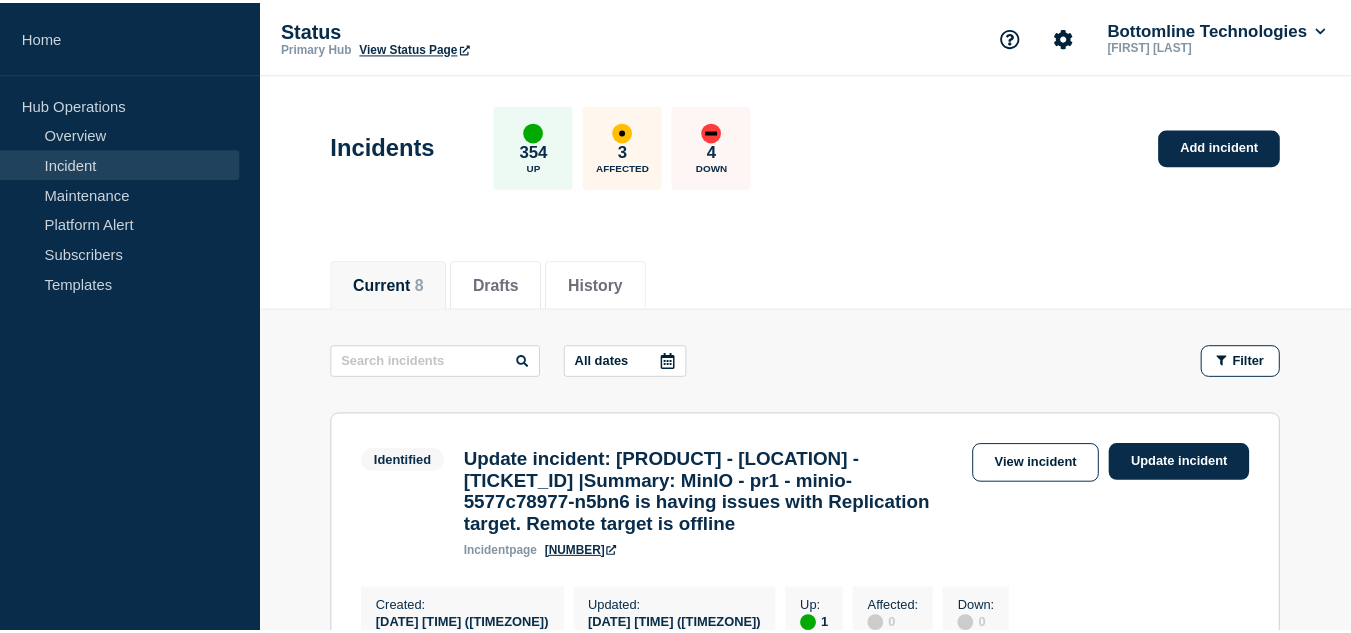scroll, scrollTop: 100, scrollLeft: 0, axis: vertical 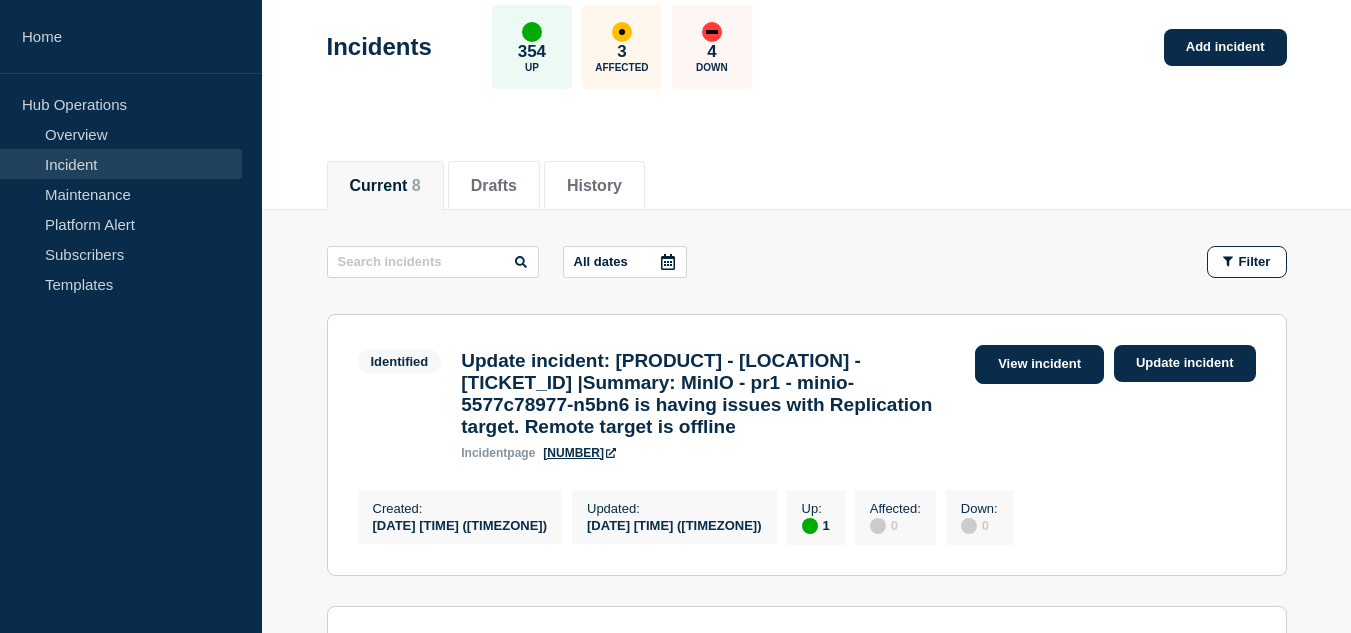 click on "View incident" at bounding box center (1039, 364) 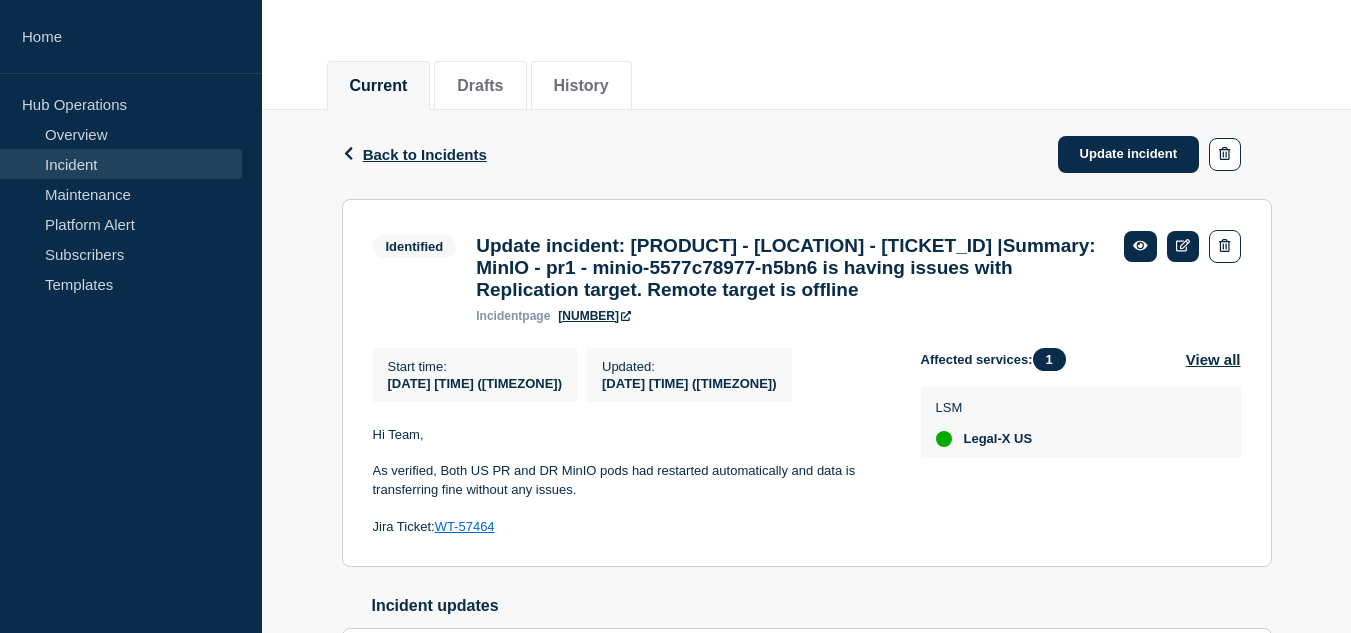 scroll, scrollTop: 0, scrollLeft: 0, axis: both 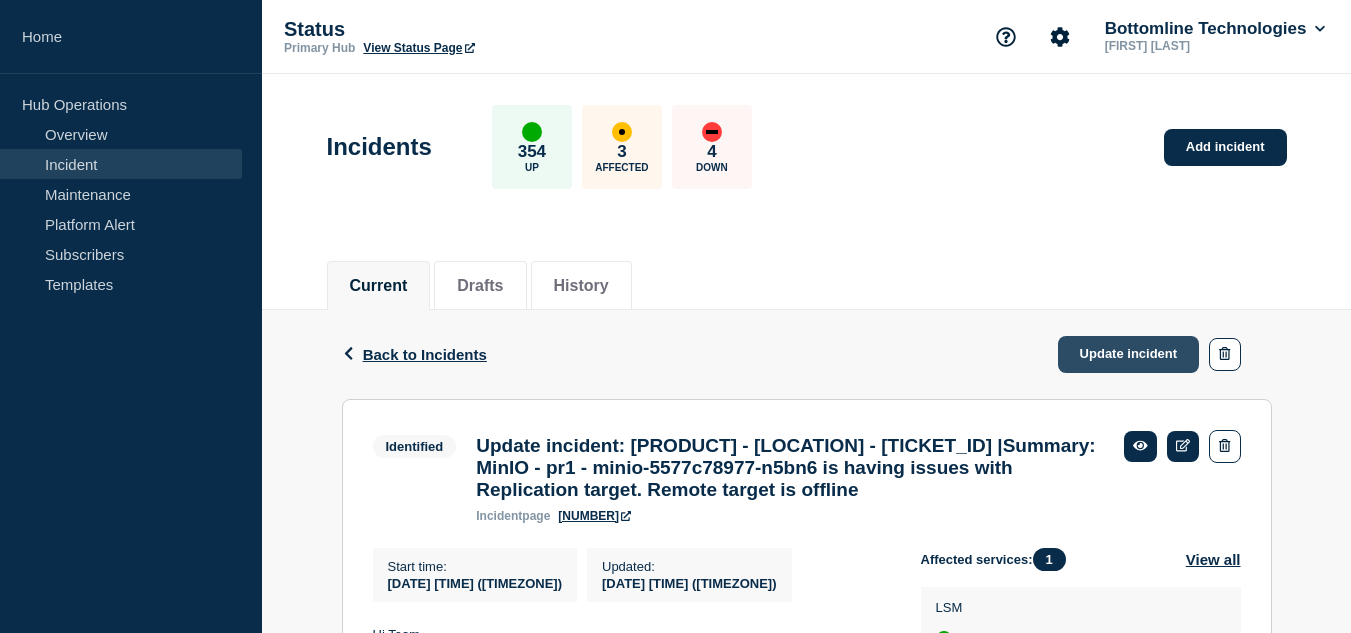 click on "Update incident" 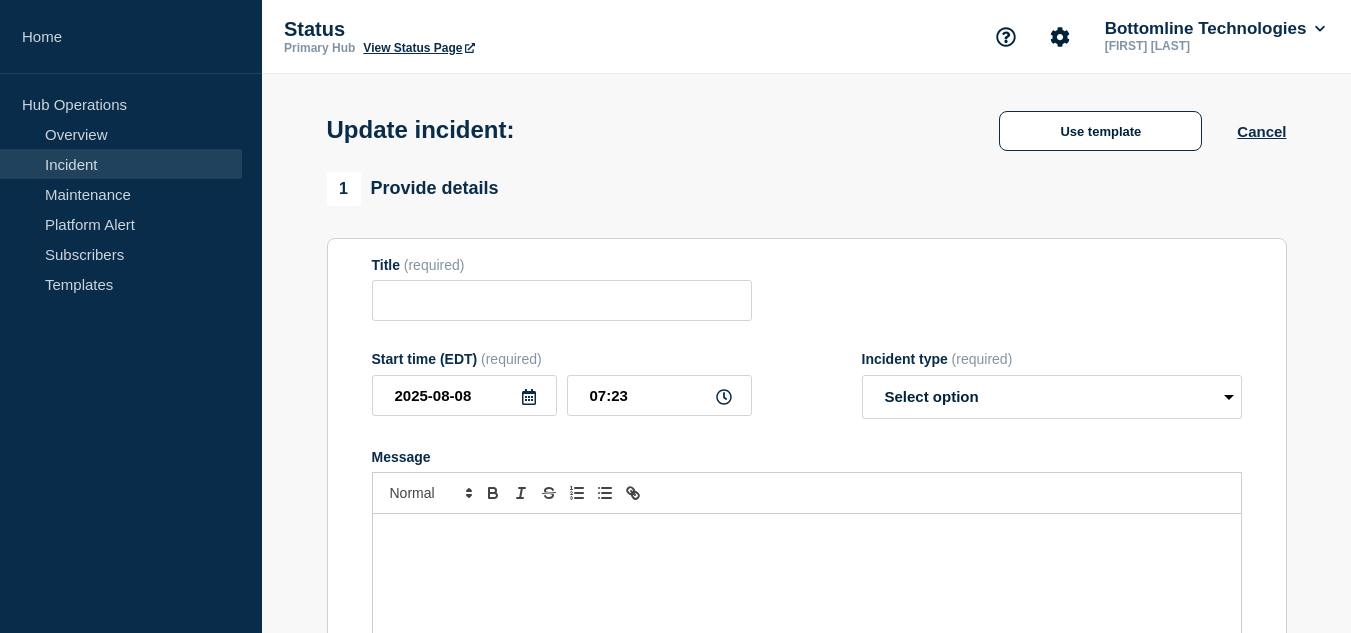 type on "[LSM / Legal-X - US - PR] | Severity: 3 | WT-57464 |Summary: MinIO - pr1 - minio-5577c78977-n5bn6 is having issues with Replication target. Remote target is offline" 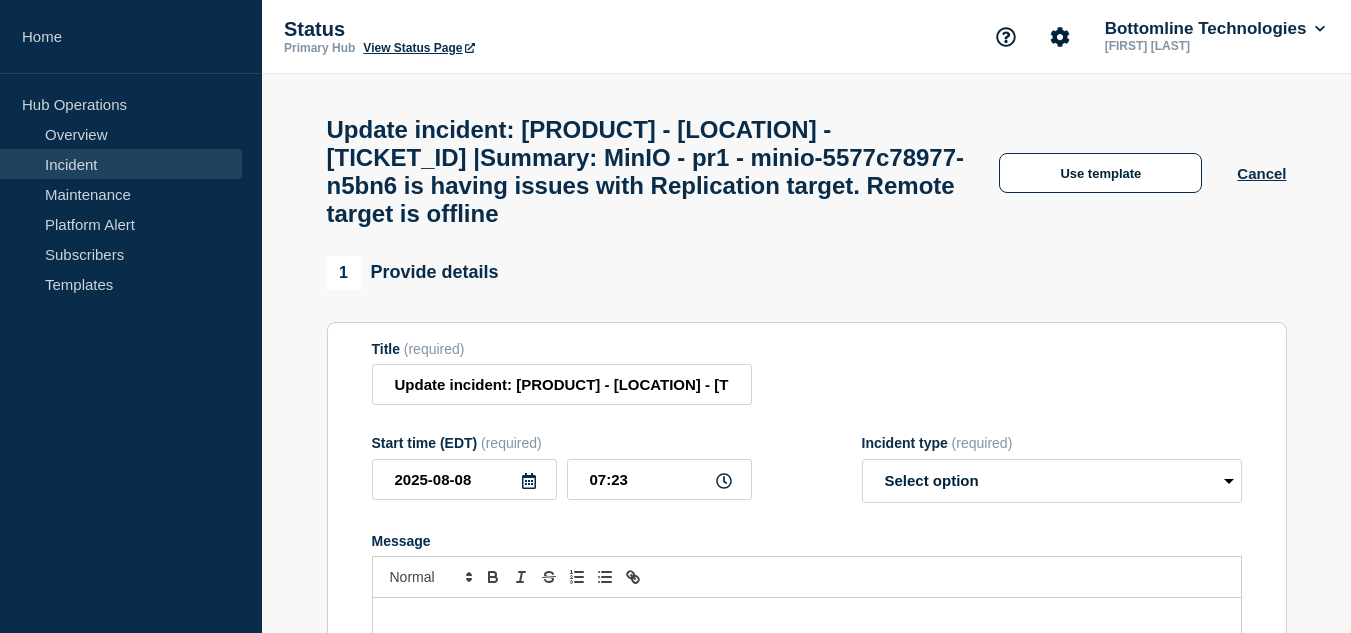 scroll, scrollTop: 300, scrollLeft: 0, axis: vertical 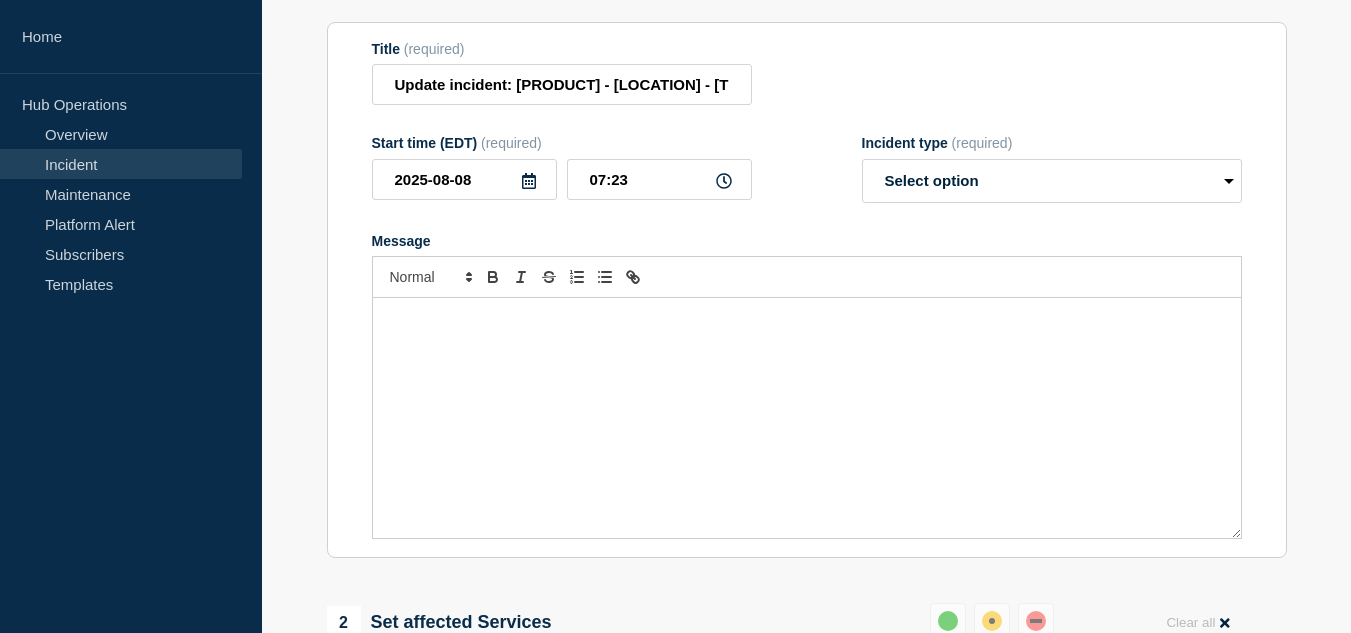 click at bounding box center (807, 418) 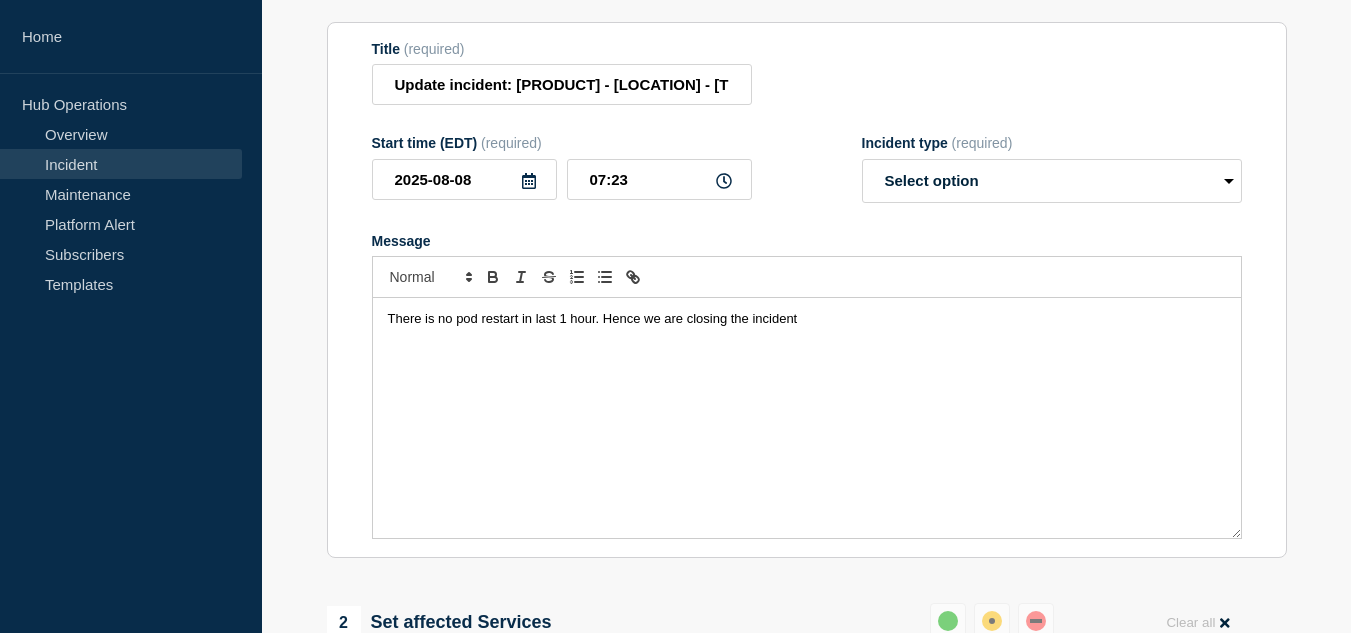 click on "There is no pod restart in last 1 hour. Hence we are closing the incident" at bounding box center [593, 318] 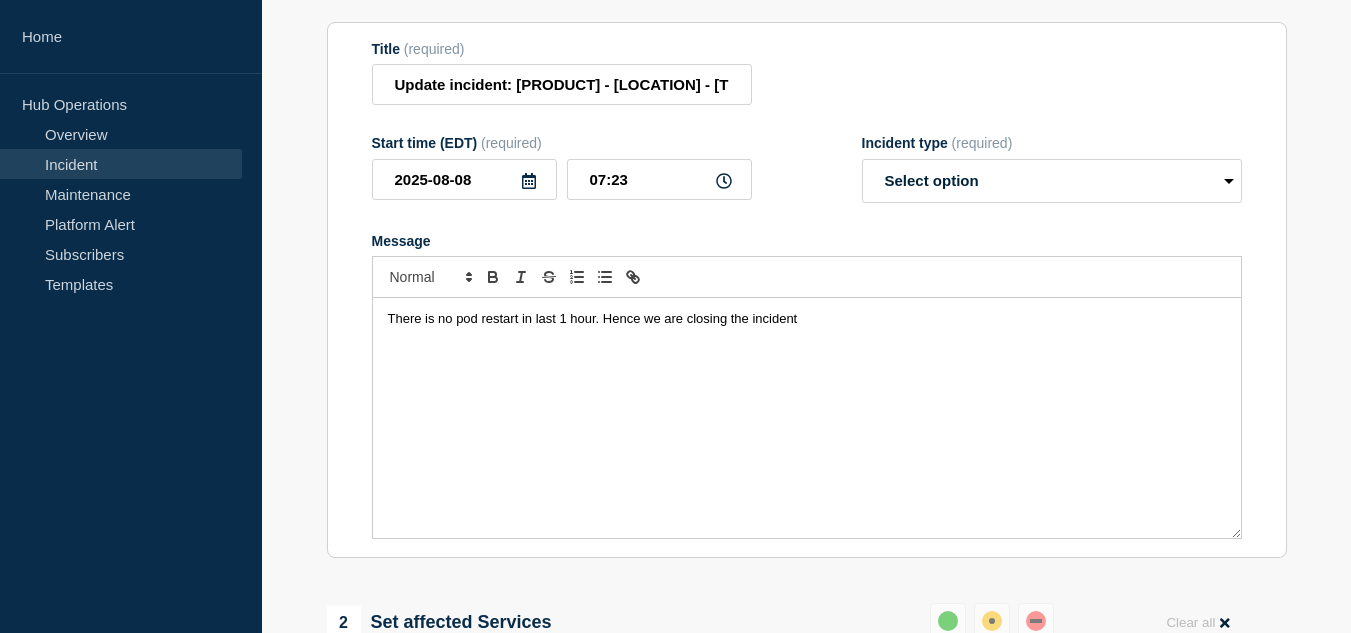 type 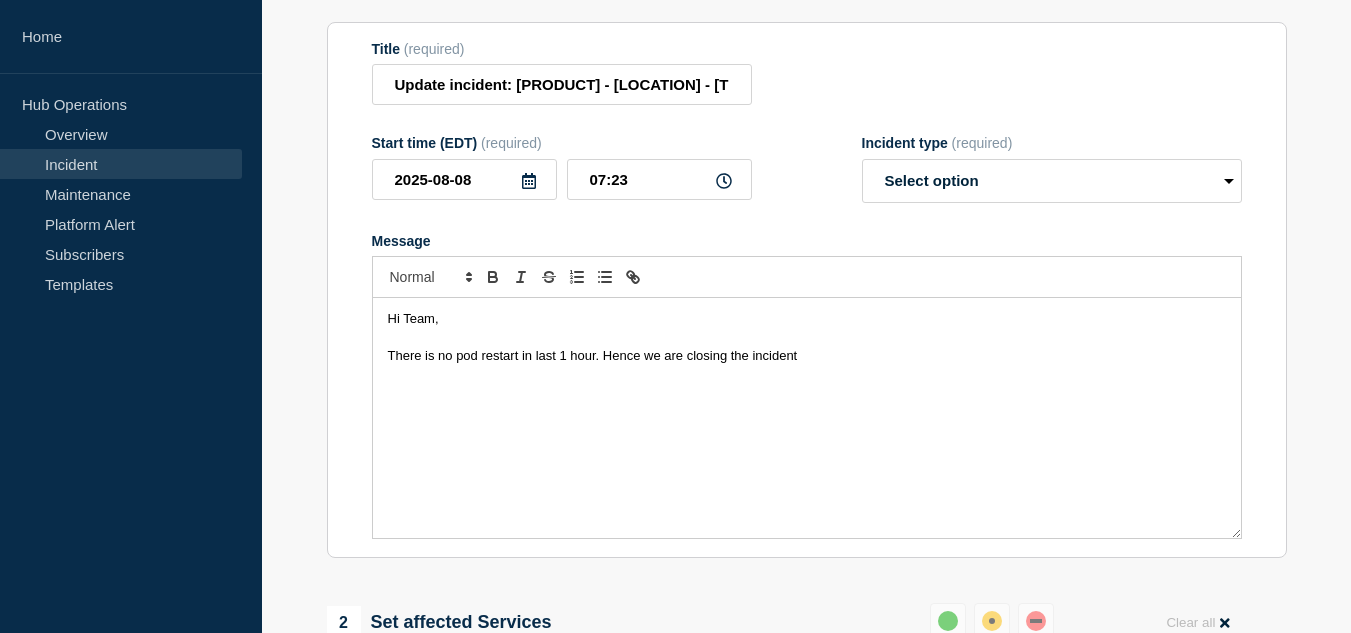 click on "There is no pod restart in last 1 hour. Hence we are closing the incident" at bounding box center (593, 355) 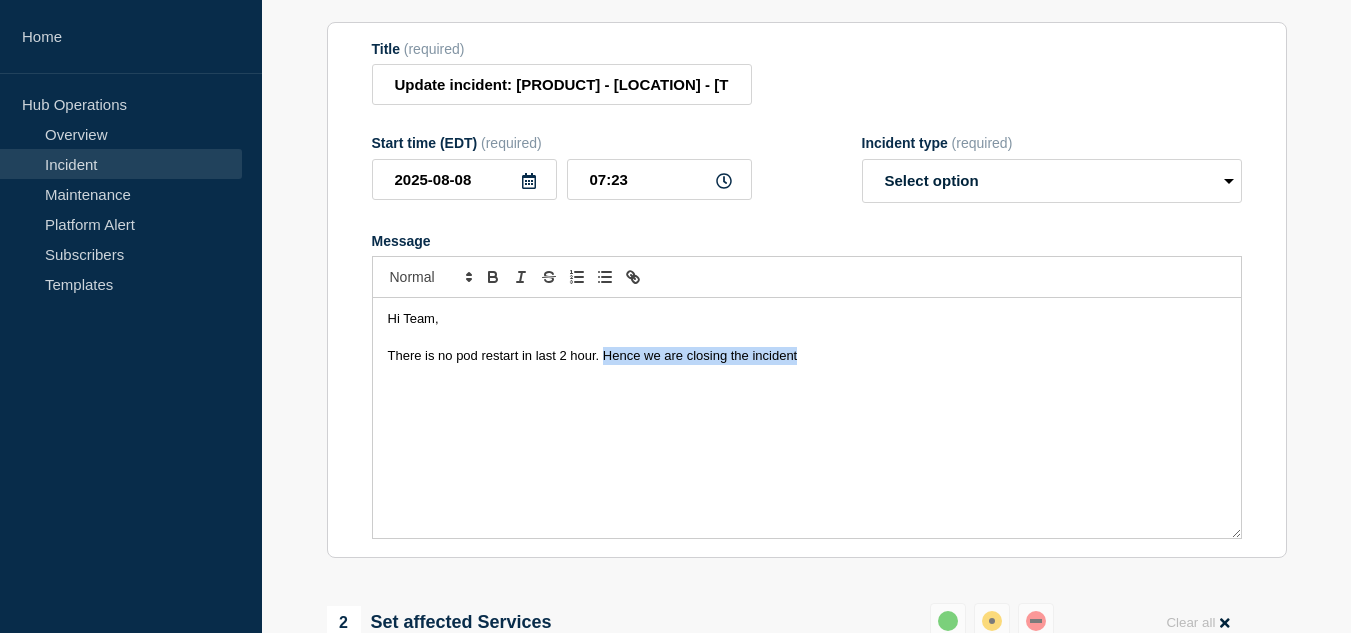 drag, startPoint x: 604, startPoint y: 374, endPoint x: 800, endPoint y: 377, distance: 196.02296 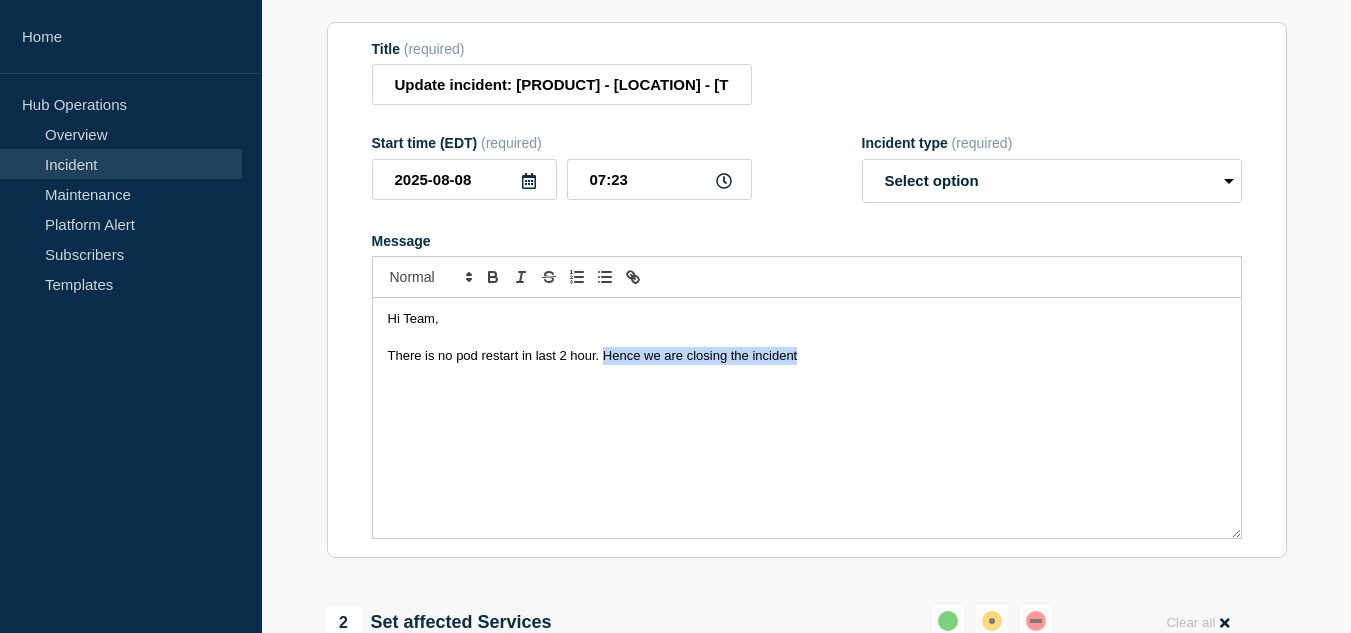 click on "There is no pod restart in last 2 hour. Hence we are closing the incident" at bounding box center [807, 356] 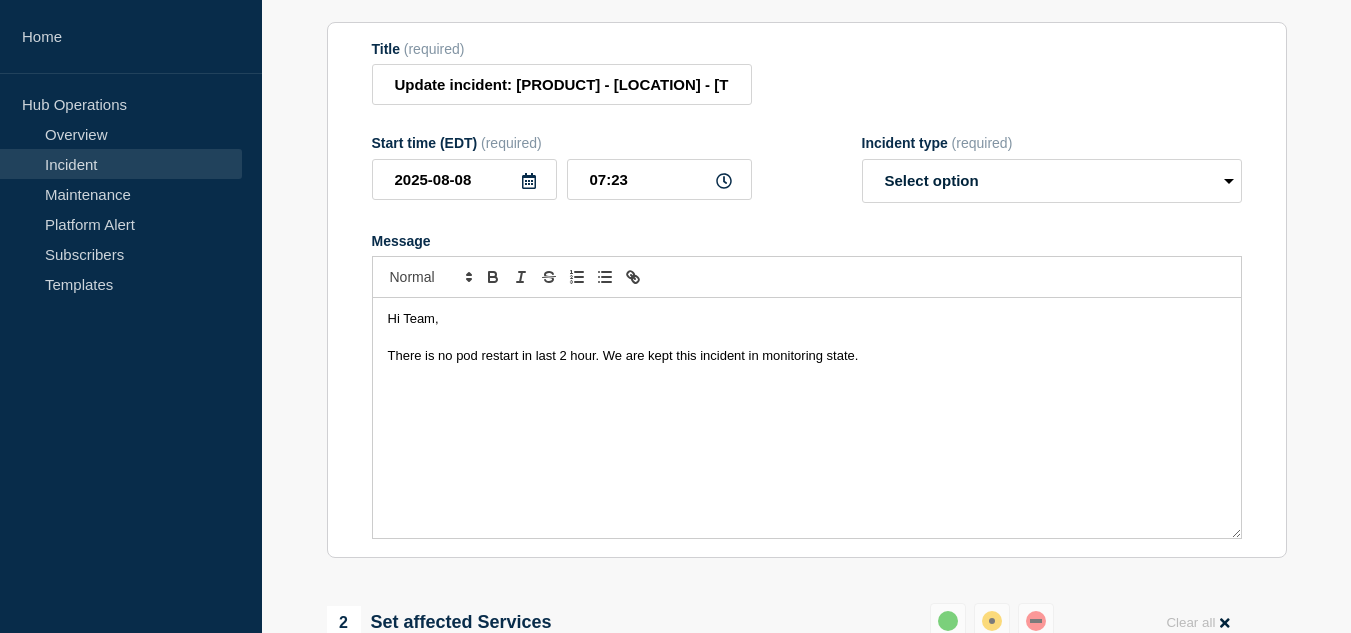 click on "Hi Team, There is no pod restart in last 2 hour. We are kept this incident in monitoring state." at bounding box center (807, 418) 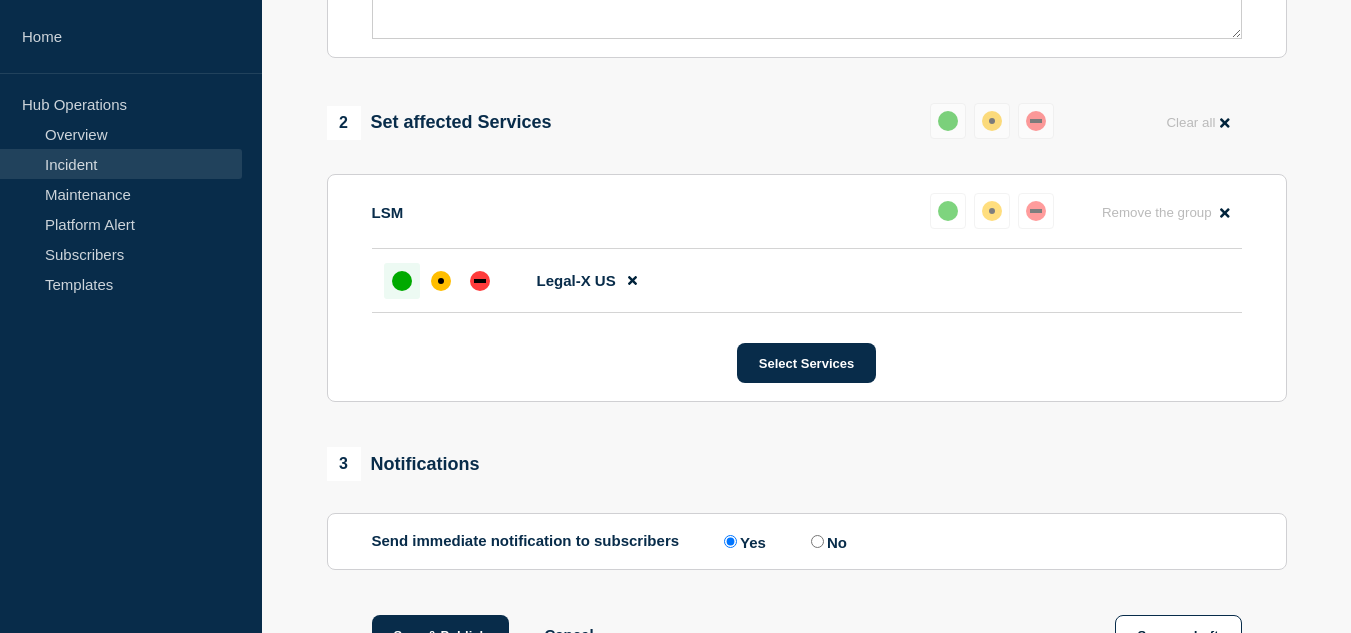 scroll, scrollTop: 1100, scrollLeft: 0, axis: vertical 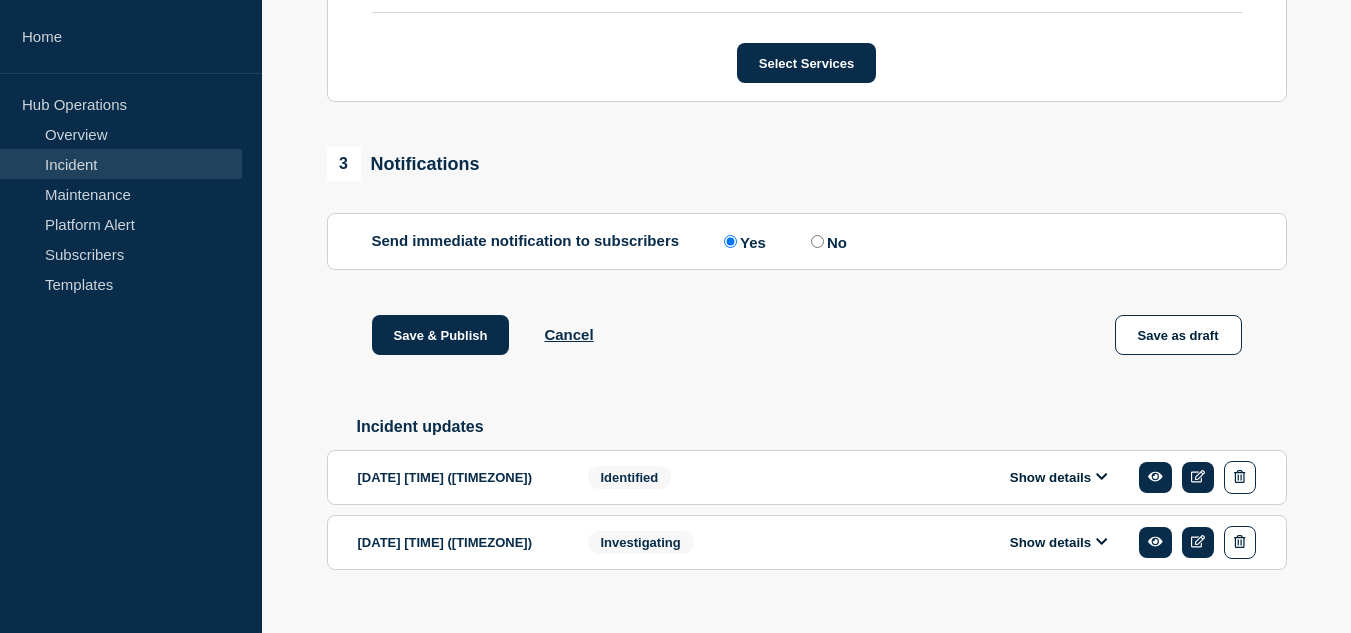 click on "Show details" at bounding box center [1059, 477] 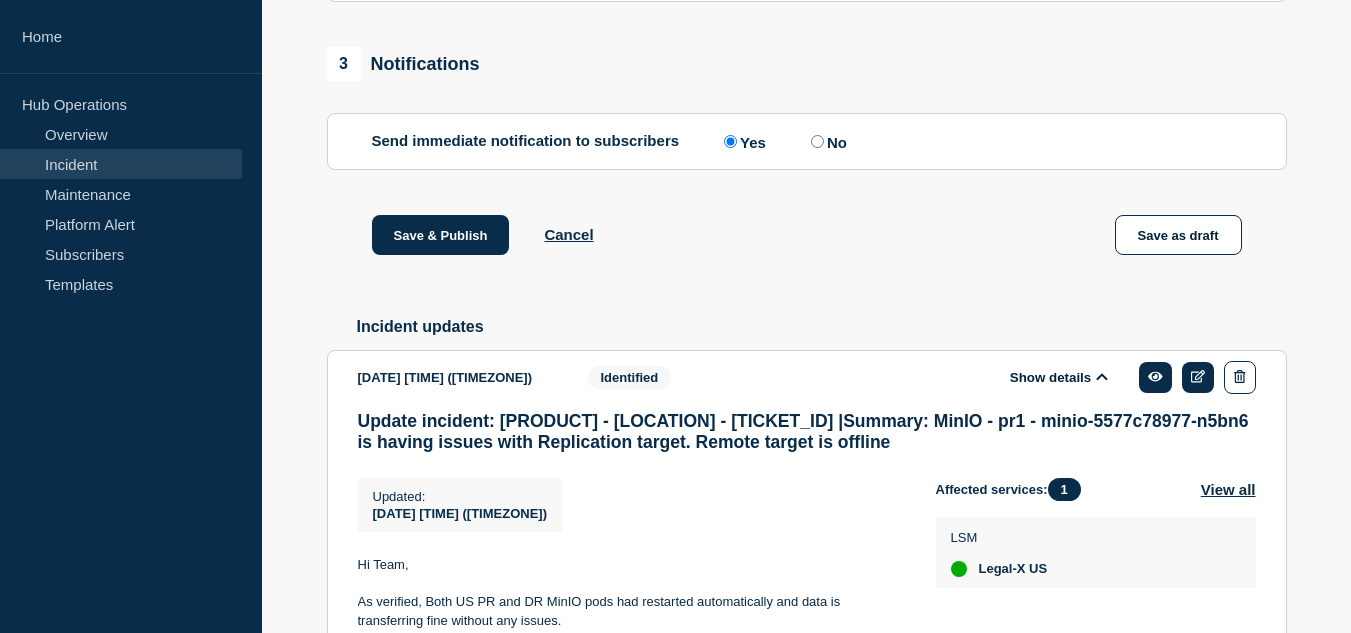 scroll, scrollTop: 1447, scrollLeft: 0, axis: vertical 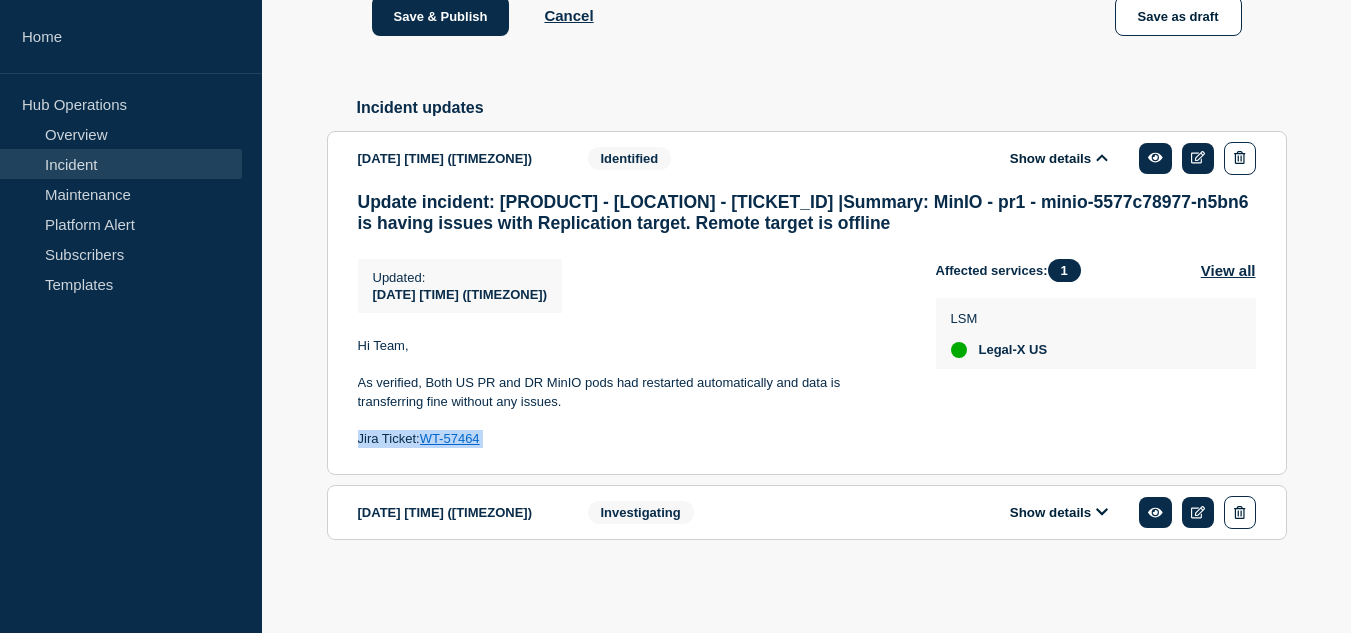 drag, startPoint x: 488, startPoint y: 432, endPoint x: 358, endPoint y: 433, distance: 130.00385 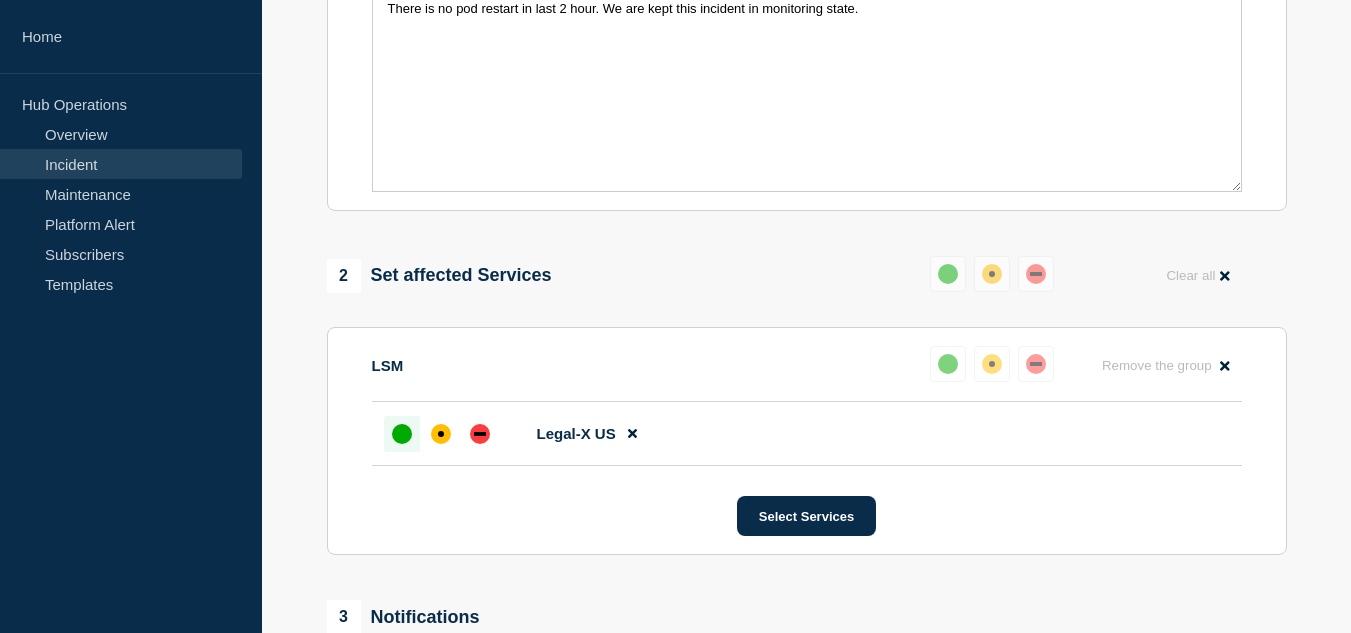 scroll, scrollTop: 547, scrollLeft: 0, axis: vertical 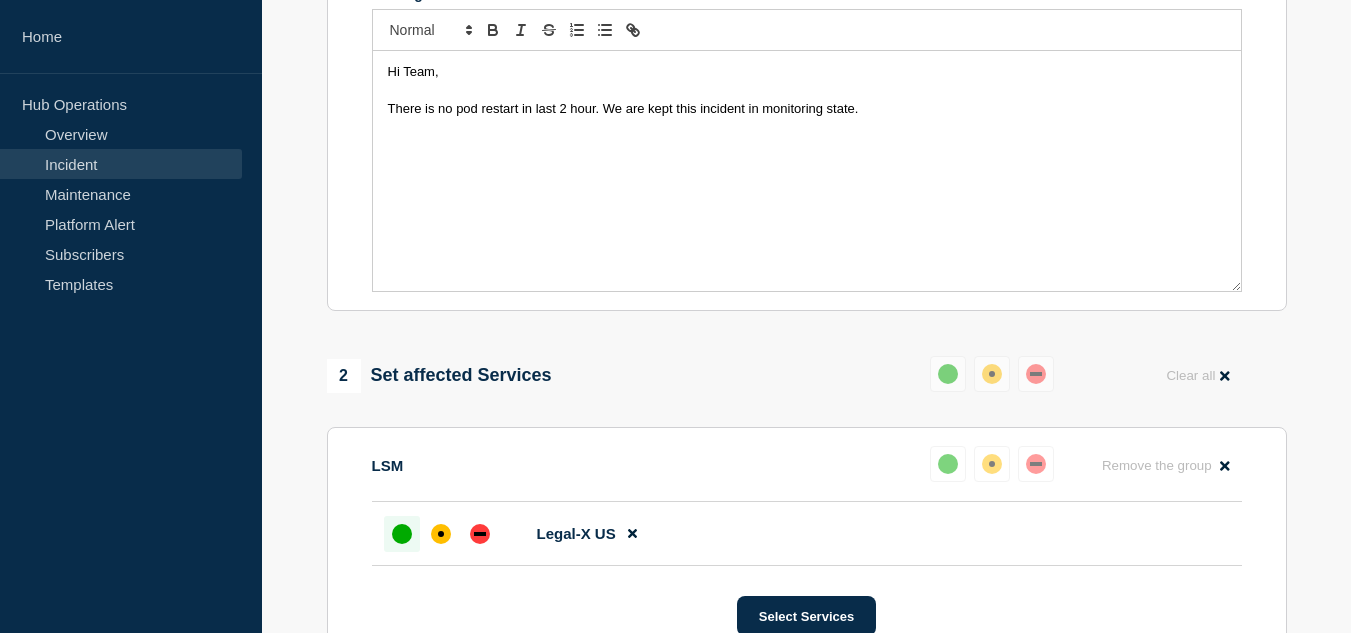 click on "Hi Team, There is no pod restart in last 2 hour. We are kept this incident in monitoring state." at bounding box center [807, 171] 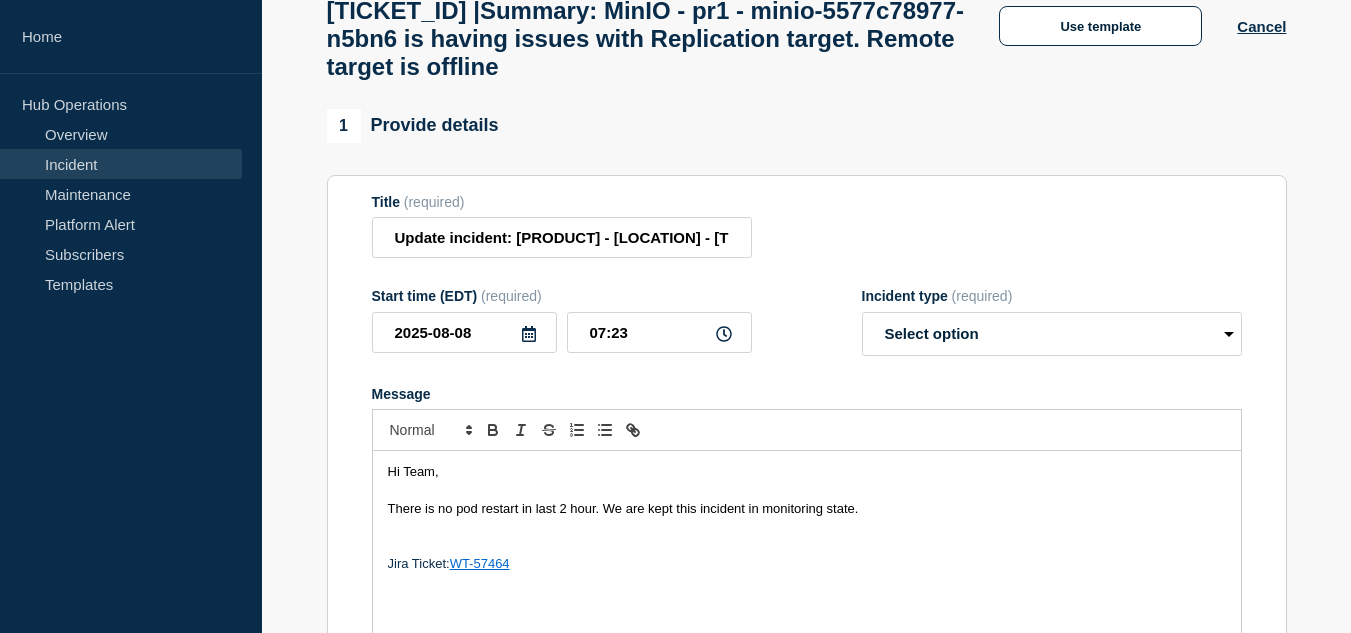 scroll, scrollTop: 447, scrollLeft: 0, axis: vertical 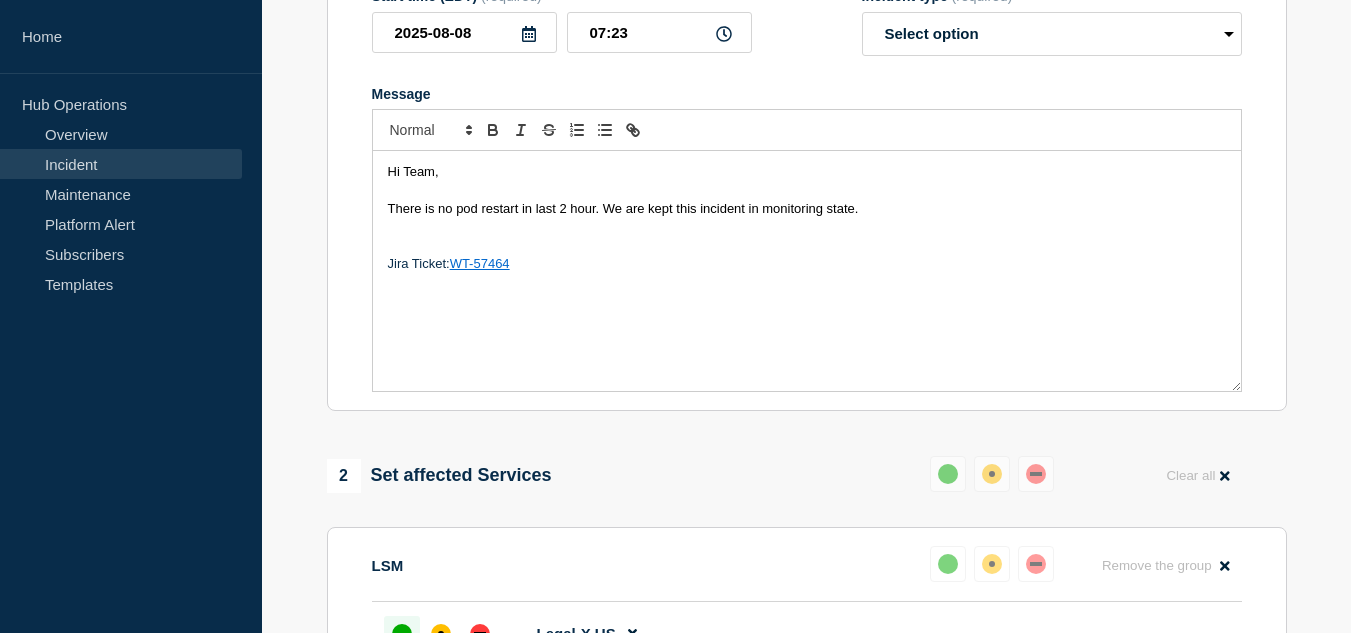 click on "There is no pod restart in last 2 hour. We are kept this incident in monitoring state." at bounding box center (623, 208) 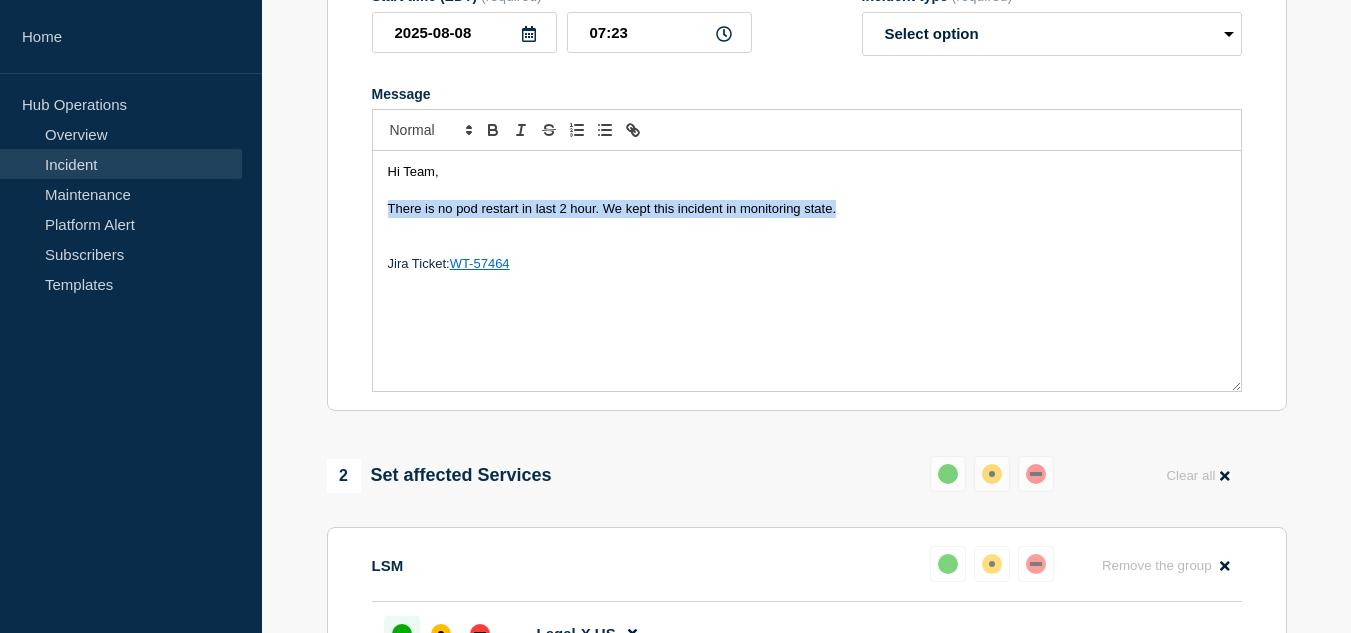 drag, startPoint x: 836, startPoint y: 228, endPoint x: 386, endPoint y: 227, distance: 450.0011 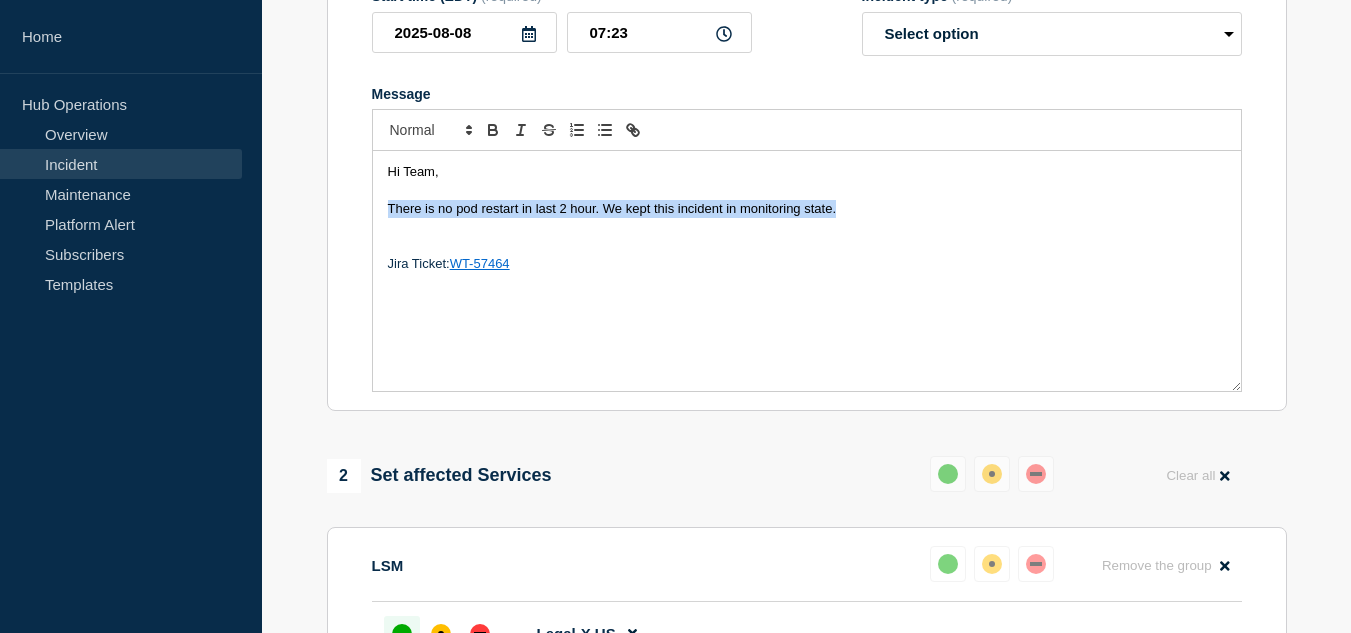 click on "Hi Team, There is no pod restart in last 2 hour. We kept this incident in monitoring state. Jira Ticket:  WT-57464" at bounding box center (807, 271) 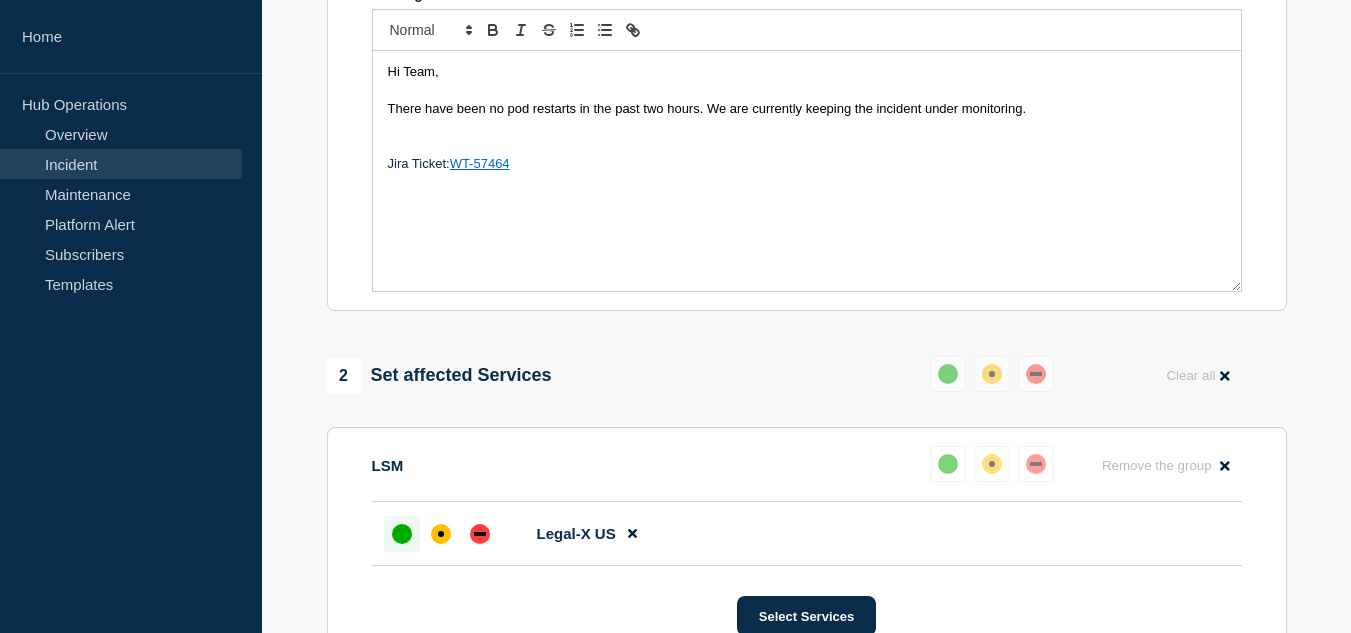 scroll, scrollTop: 247, scrollLeft: 0, axis: vertical 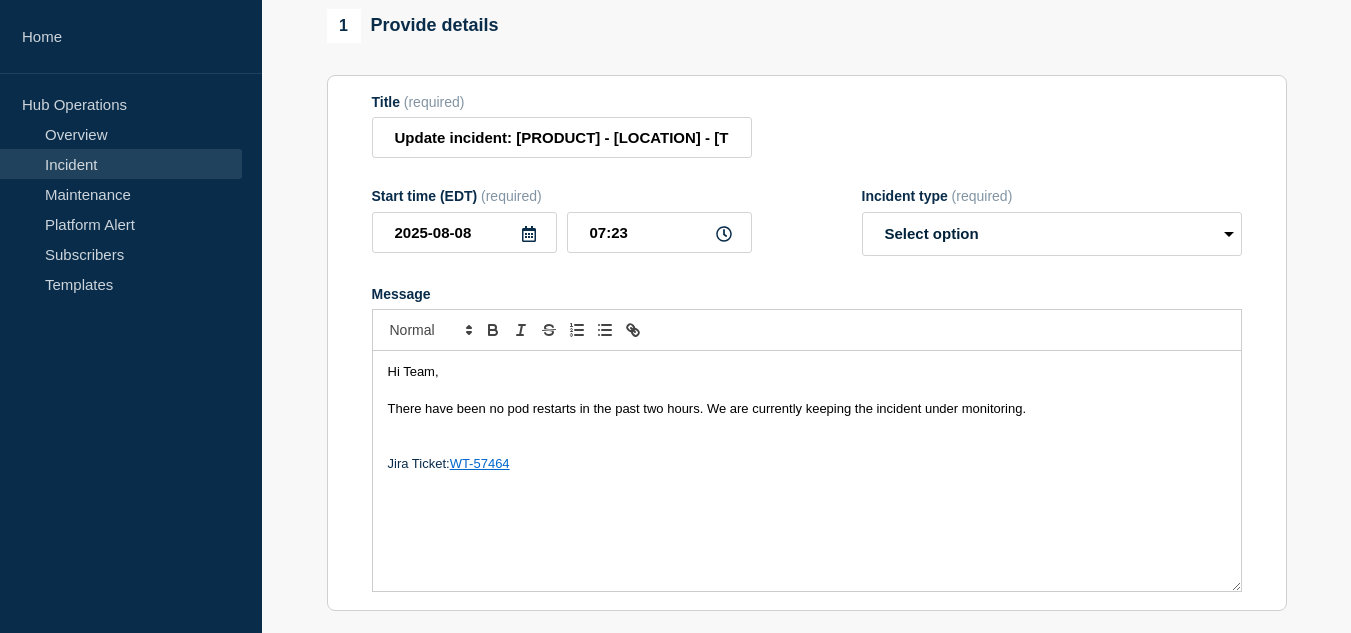 click at bounding box center [807, 428] 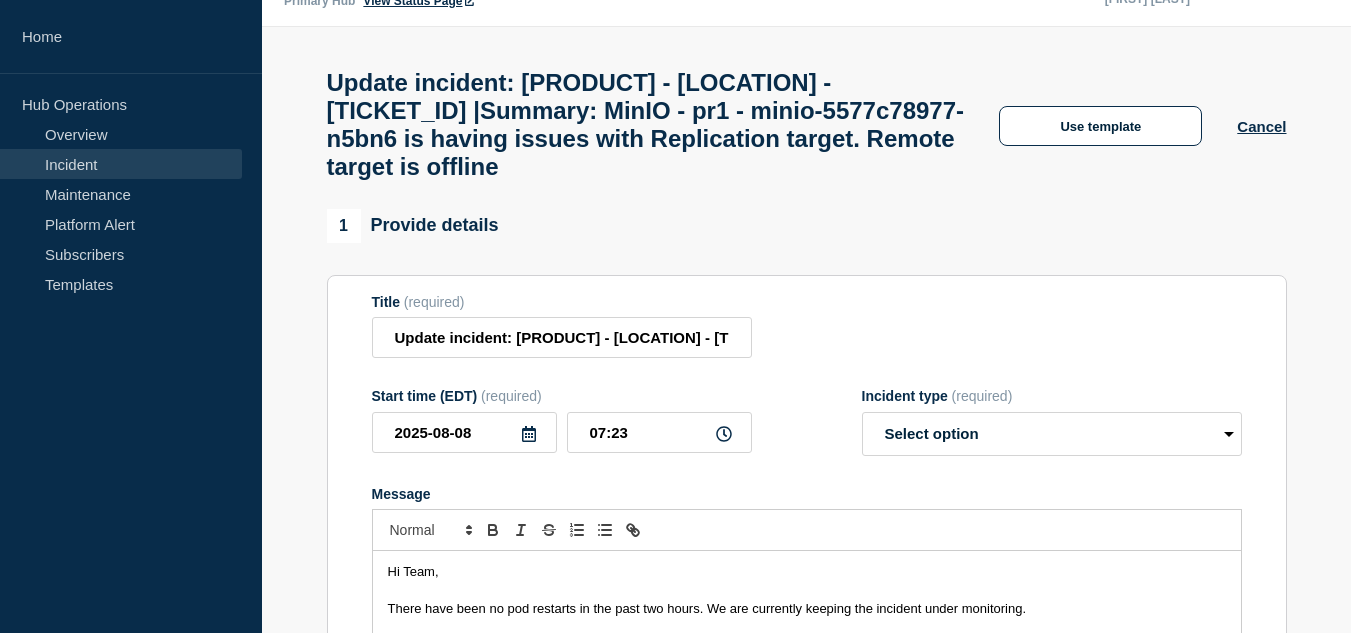 scroll, scrollTop: 247, scrollLeft: 0, axis: vertical 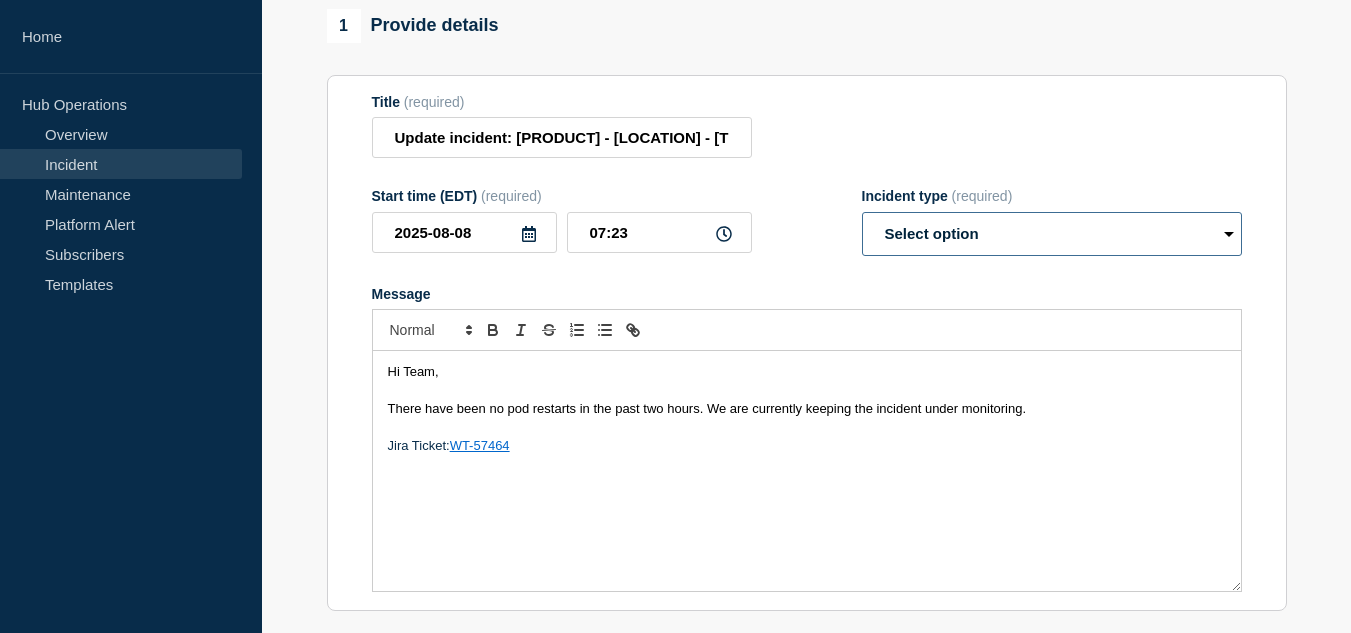 click on "Select option Investigating Identified Monitoring Resolved" at bounding box center (1052, 234) 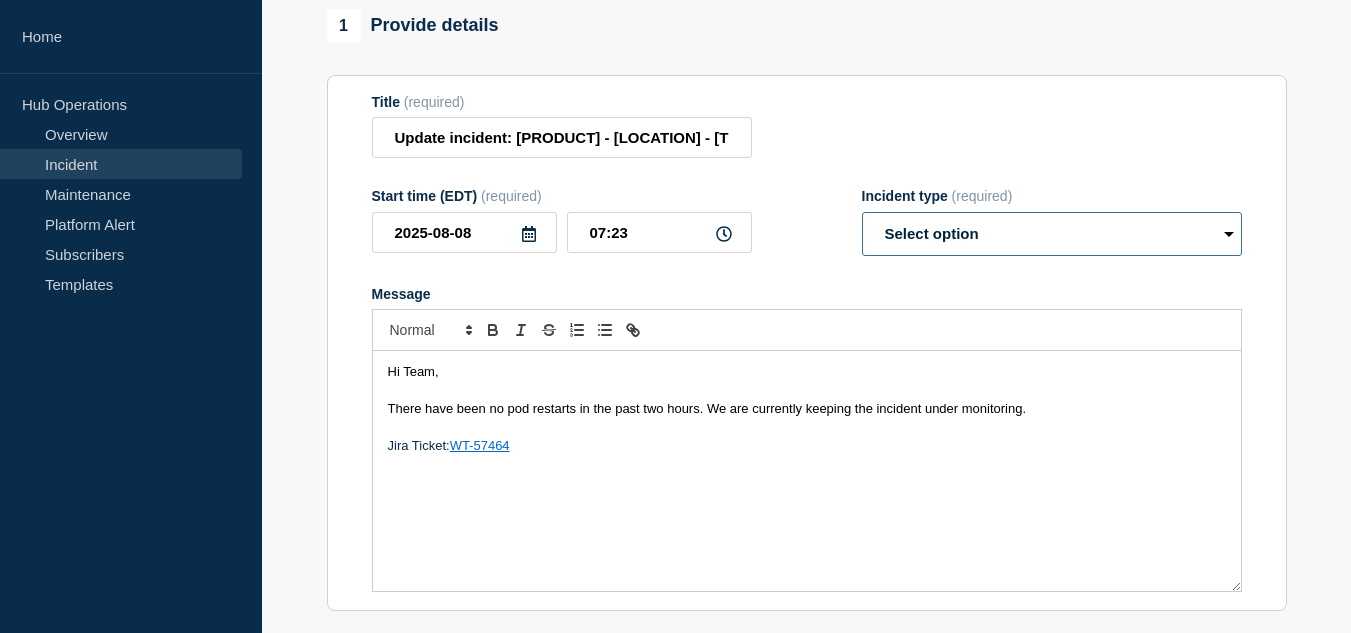 select on "monitoring" 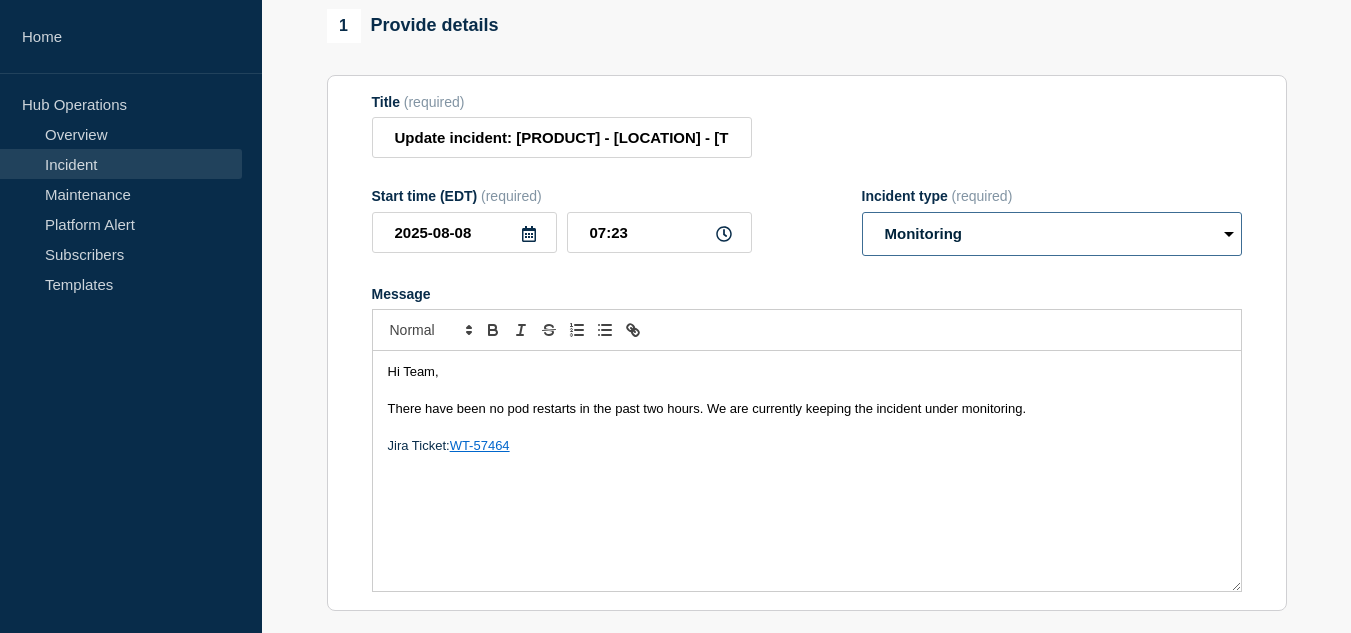 click on "Select option Investigating Identified Monitoring Resolved" at bounding box center [1052, 234] 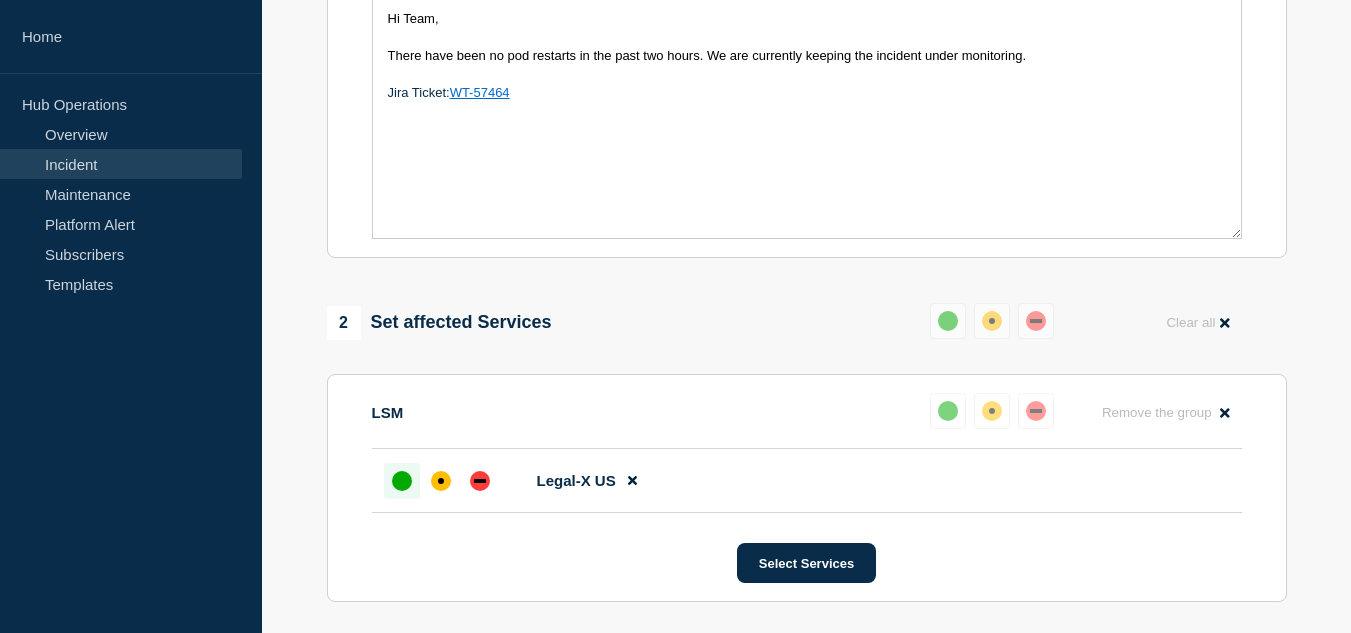 scroll, scrollTop: 800, scrollLeft: 0, axis: vertical 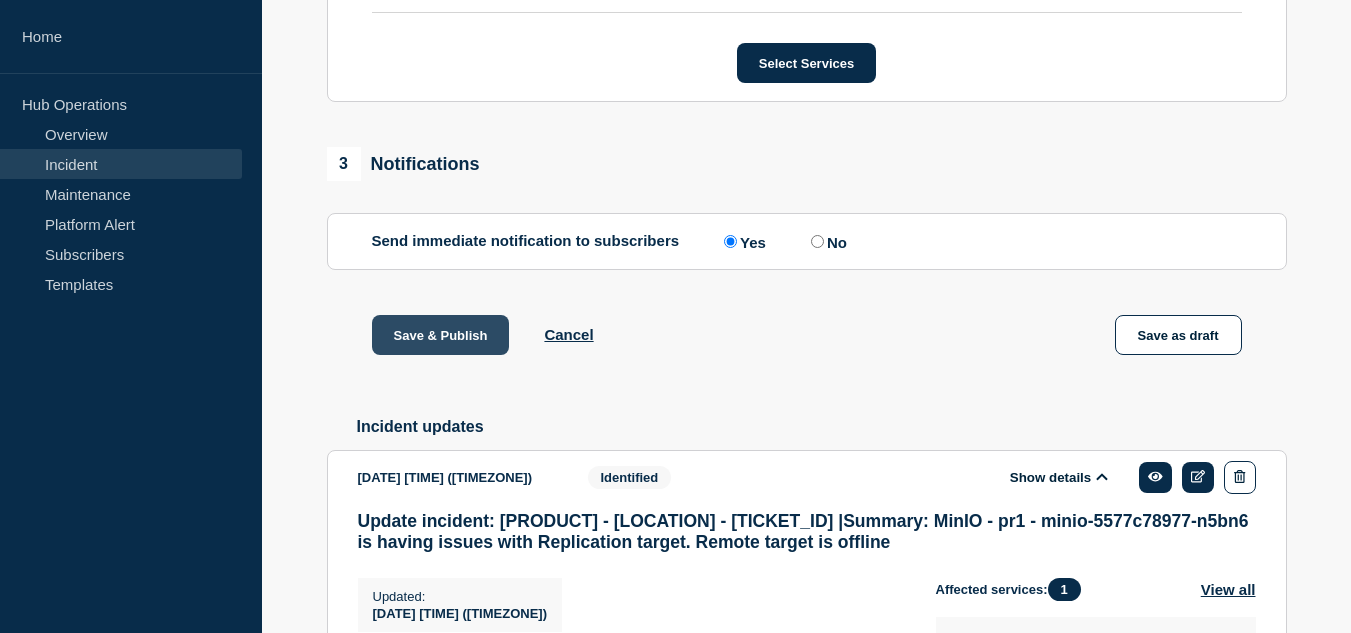 click on "Save & Publish" at bounding box center (441, 335) 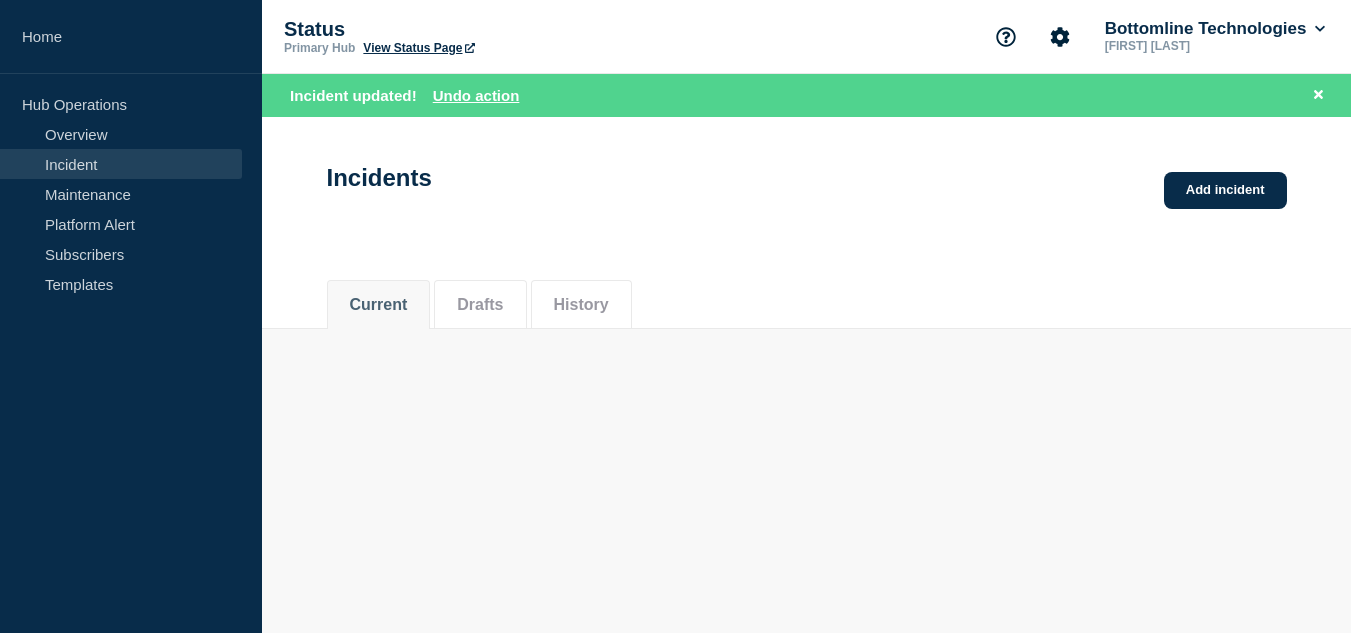 scroll, scrollTop: 0, scrollLeft: 0, axis: both 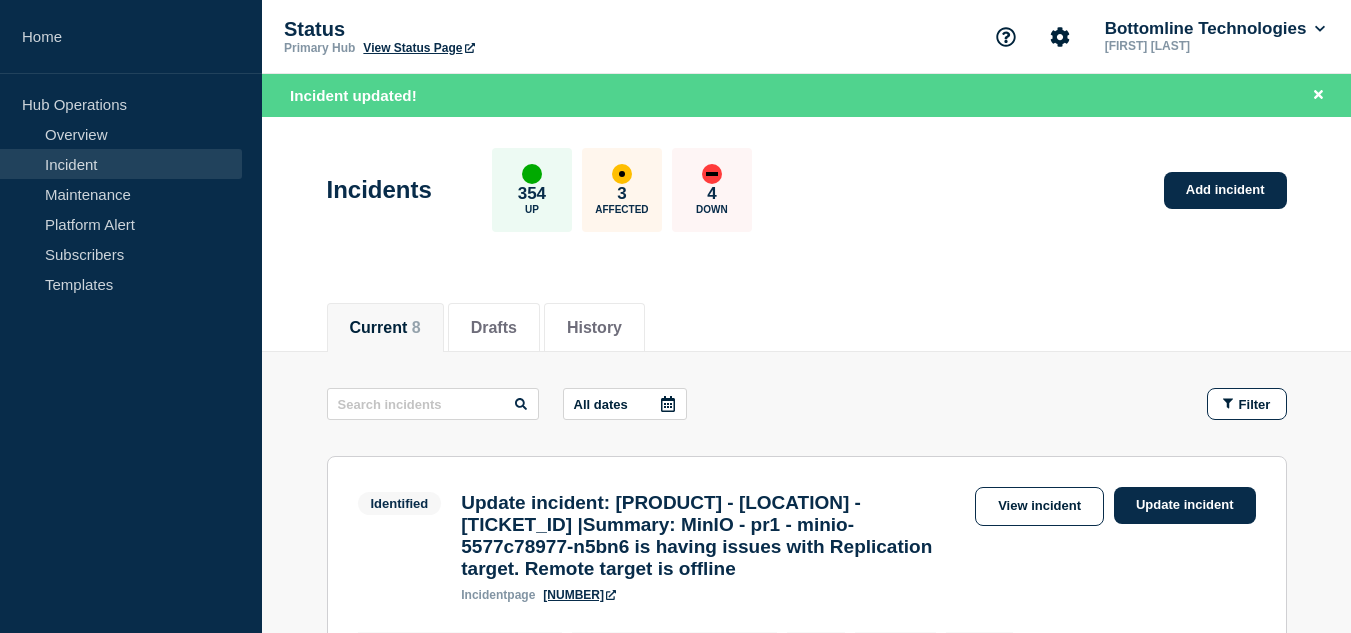 click on "Home Hub Operations Overview  Incident  Maintenance  Platform Alert  Subscribers  Templates" at bounding box center (131, 316) 